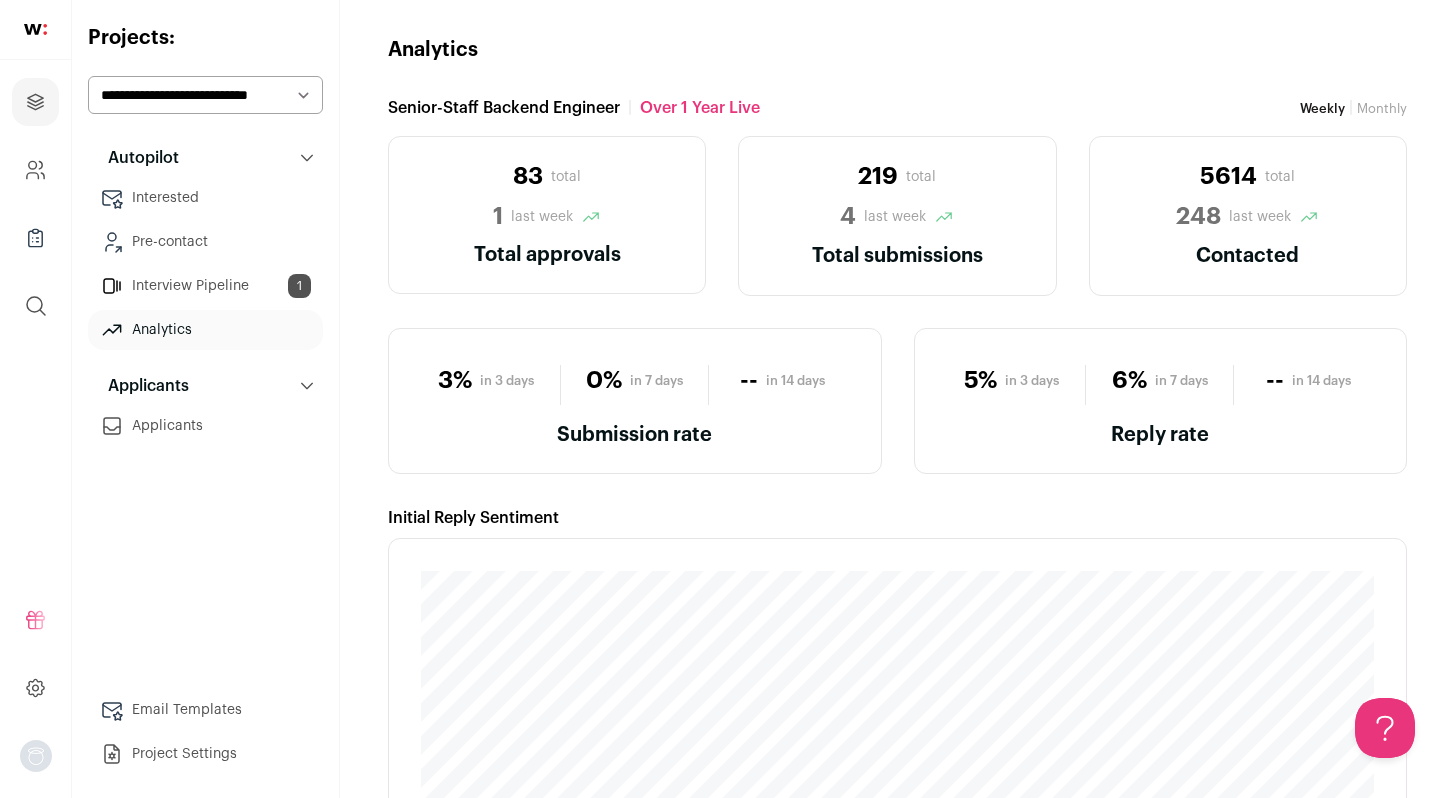 scroll, scrollTop: 0, scrollLeft: 0, axis: both 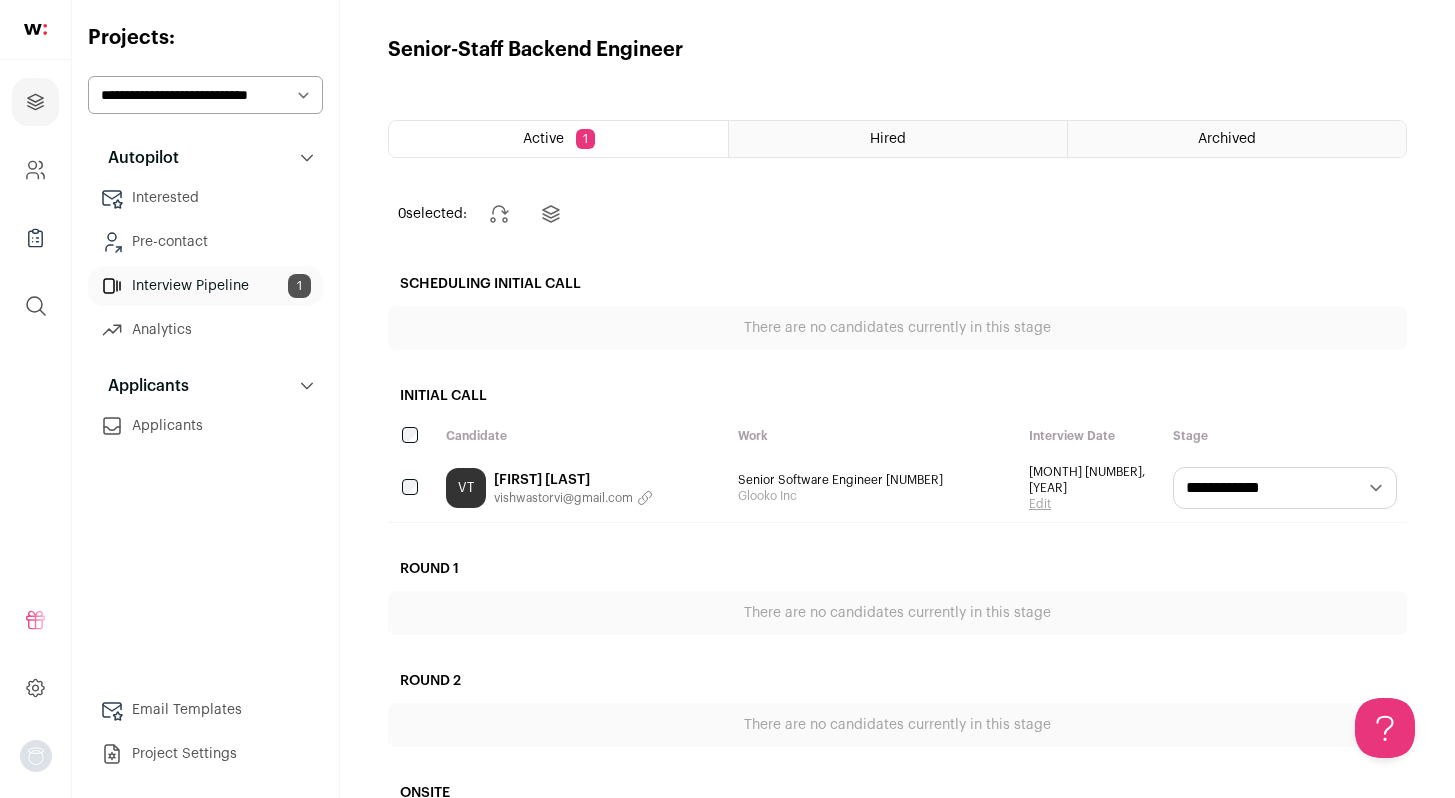 click on "Interested" at bounding box center [205, 198] 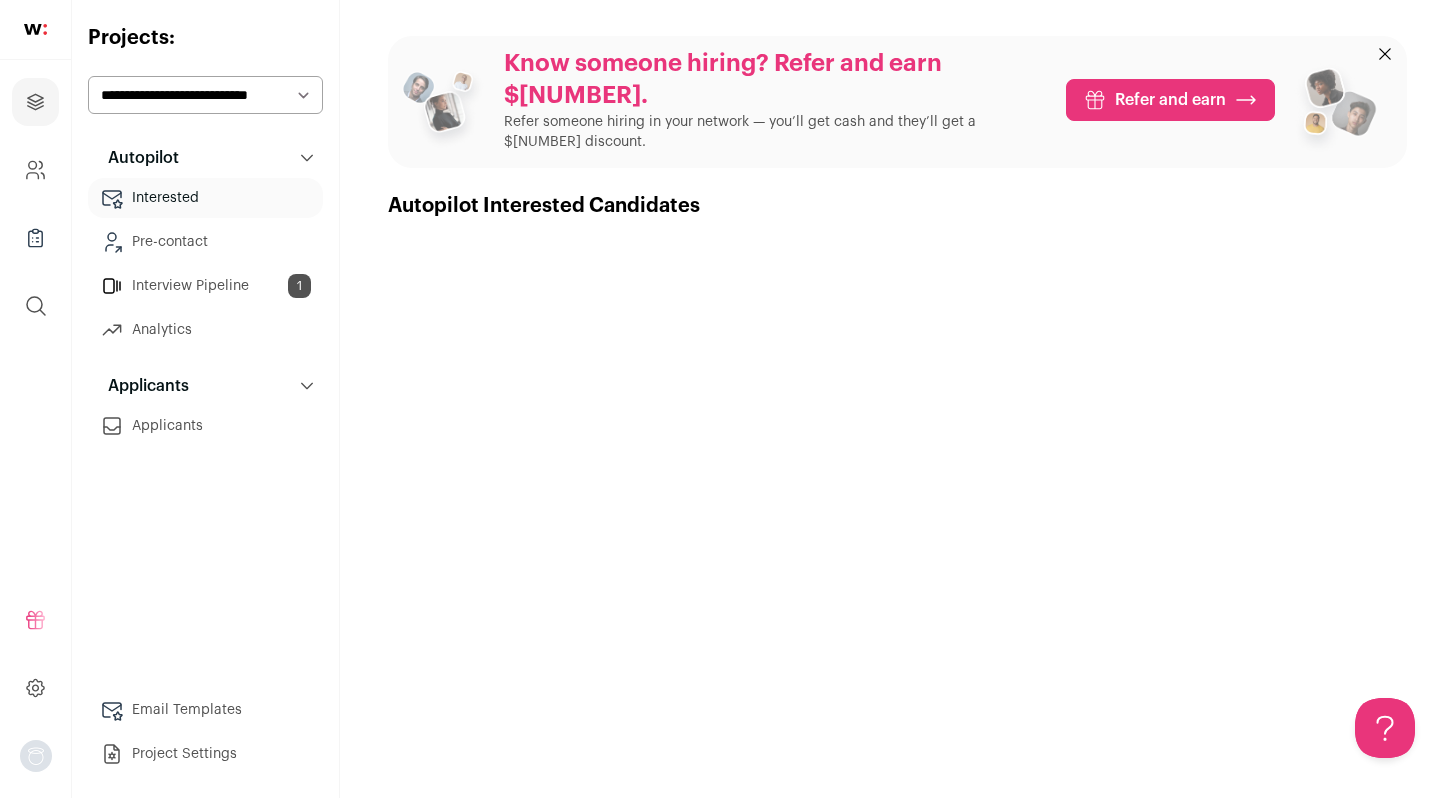 scroll, scrollTop: 0, scrollLeft: 0, axis: both 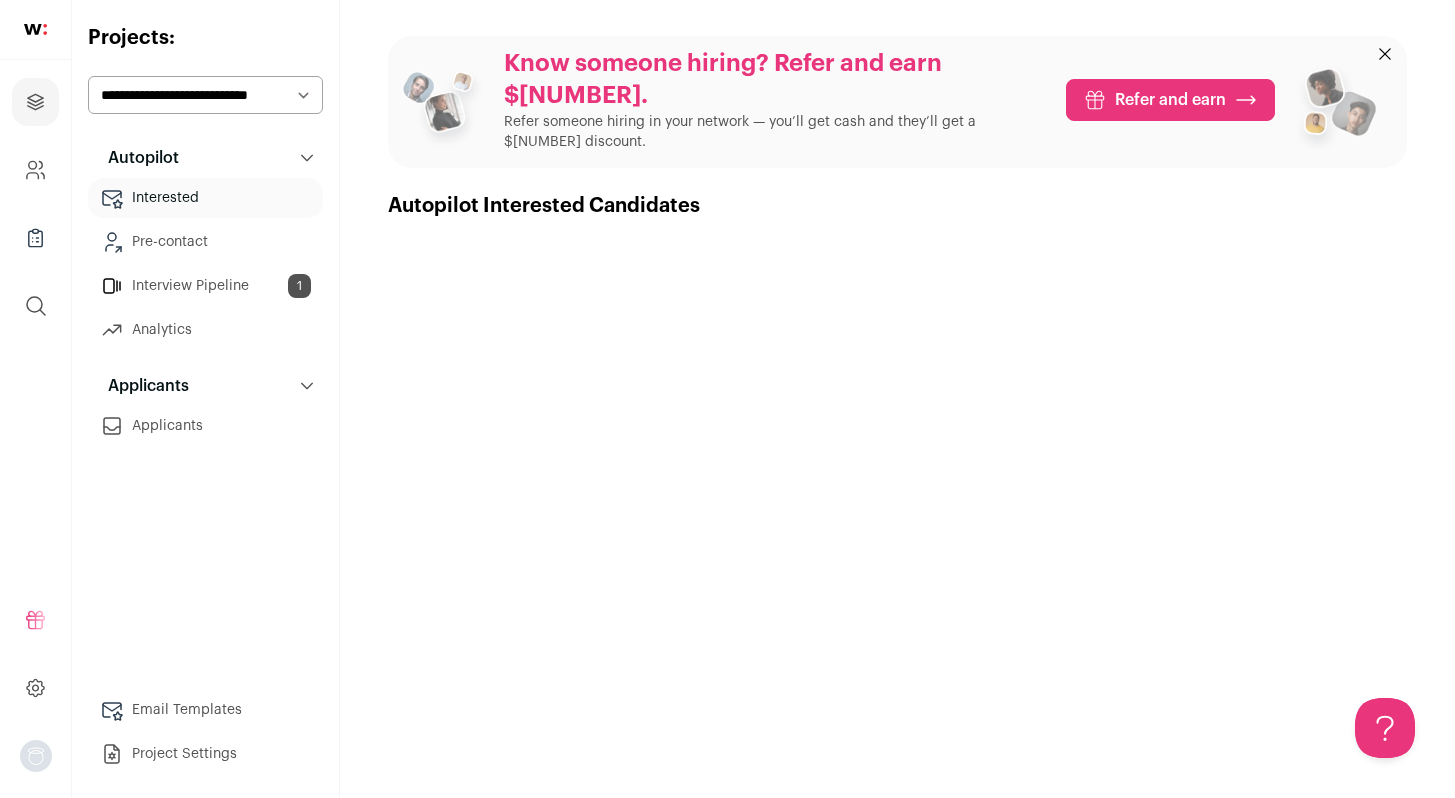 click on "Applicants" at bounding box center [205, 426] 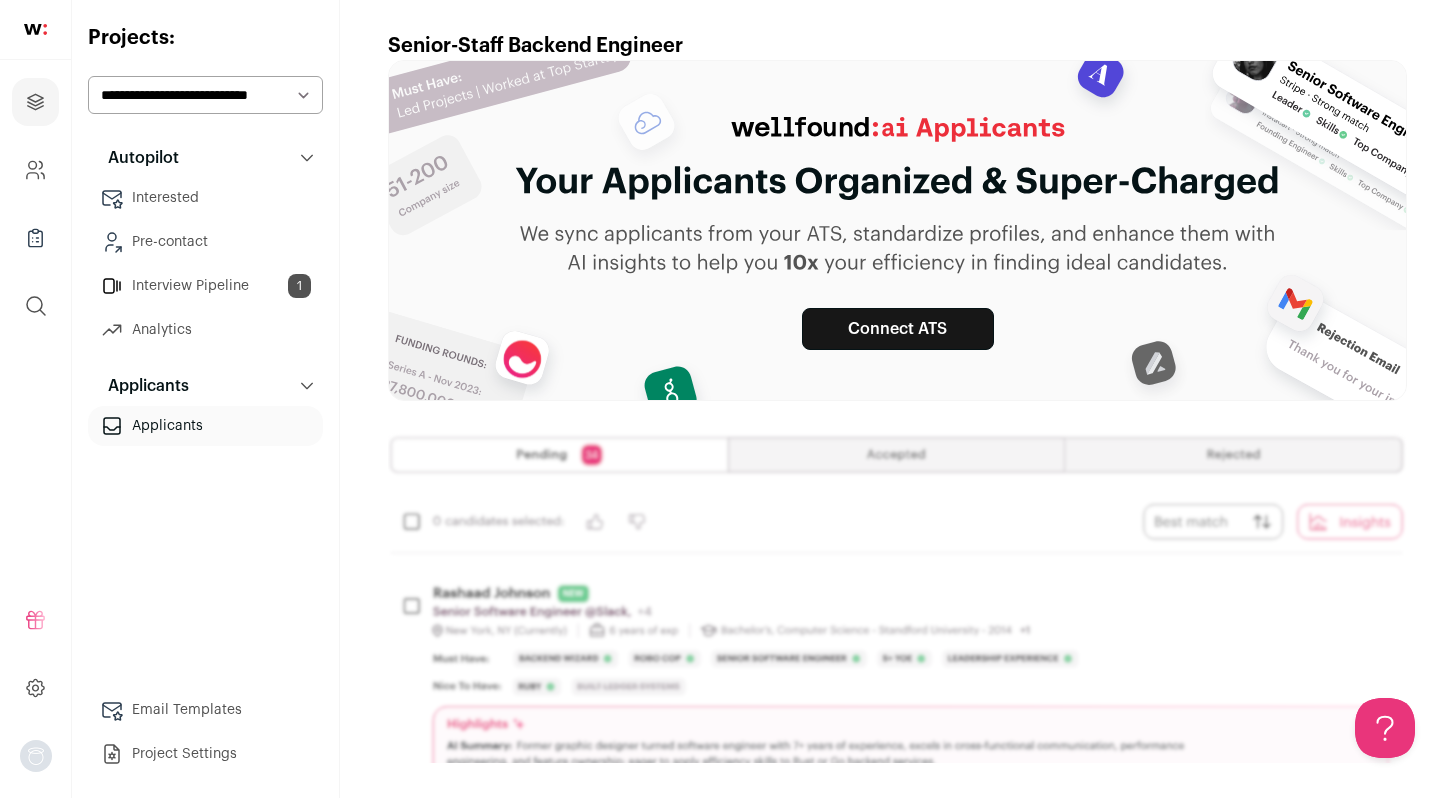 scroll, scrollTop: 5, scrollLeft: 0, axis: vertical 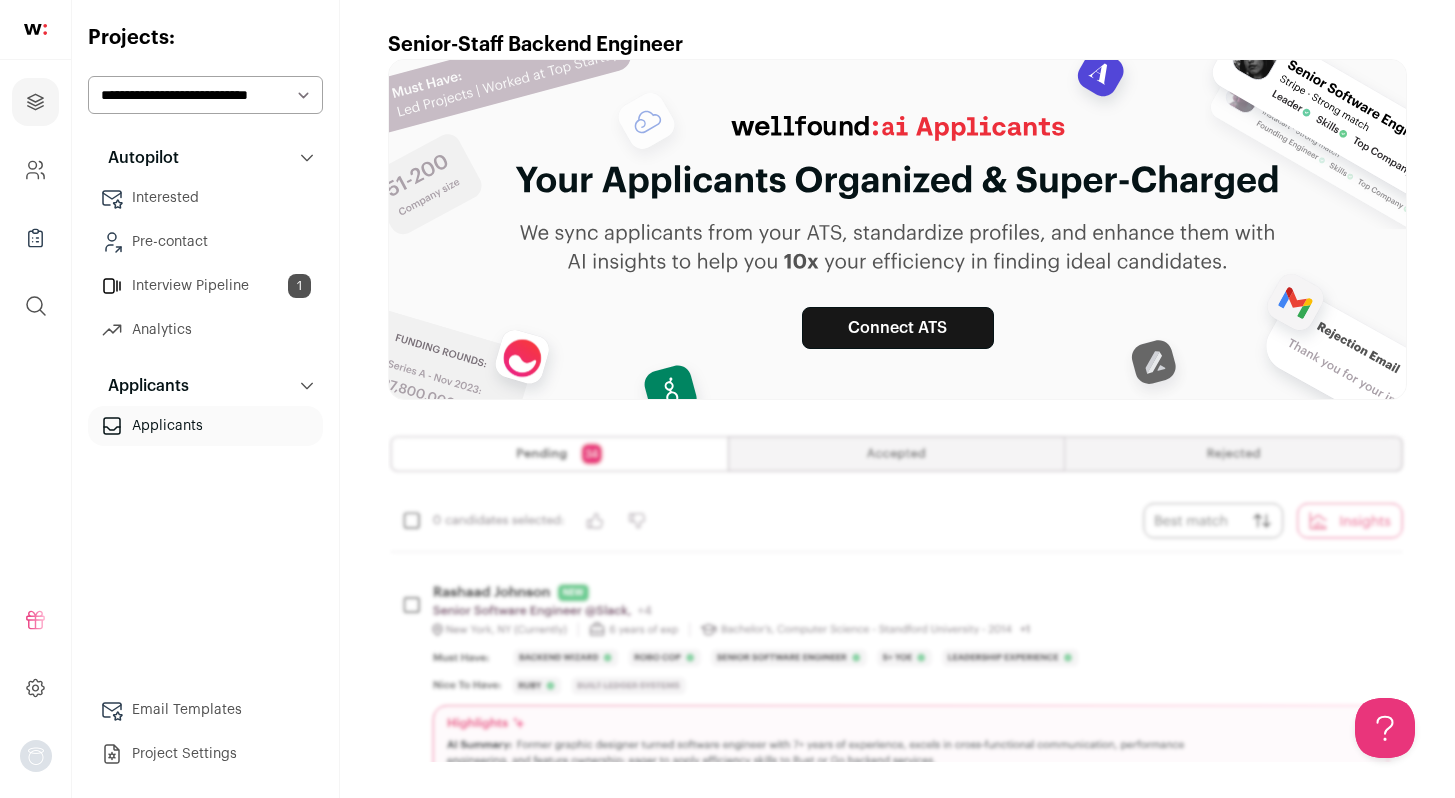 click on "Pre-contact" at bounding box center [205, 242] 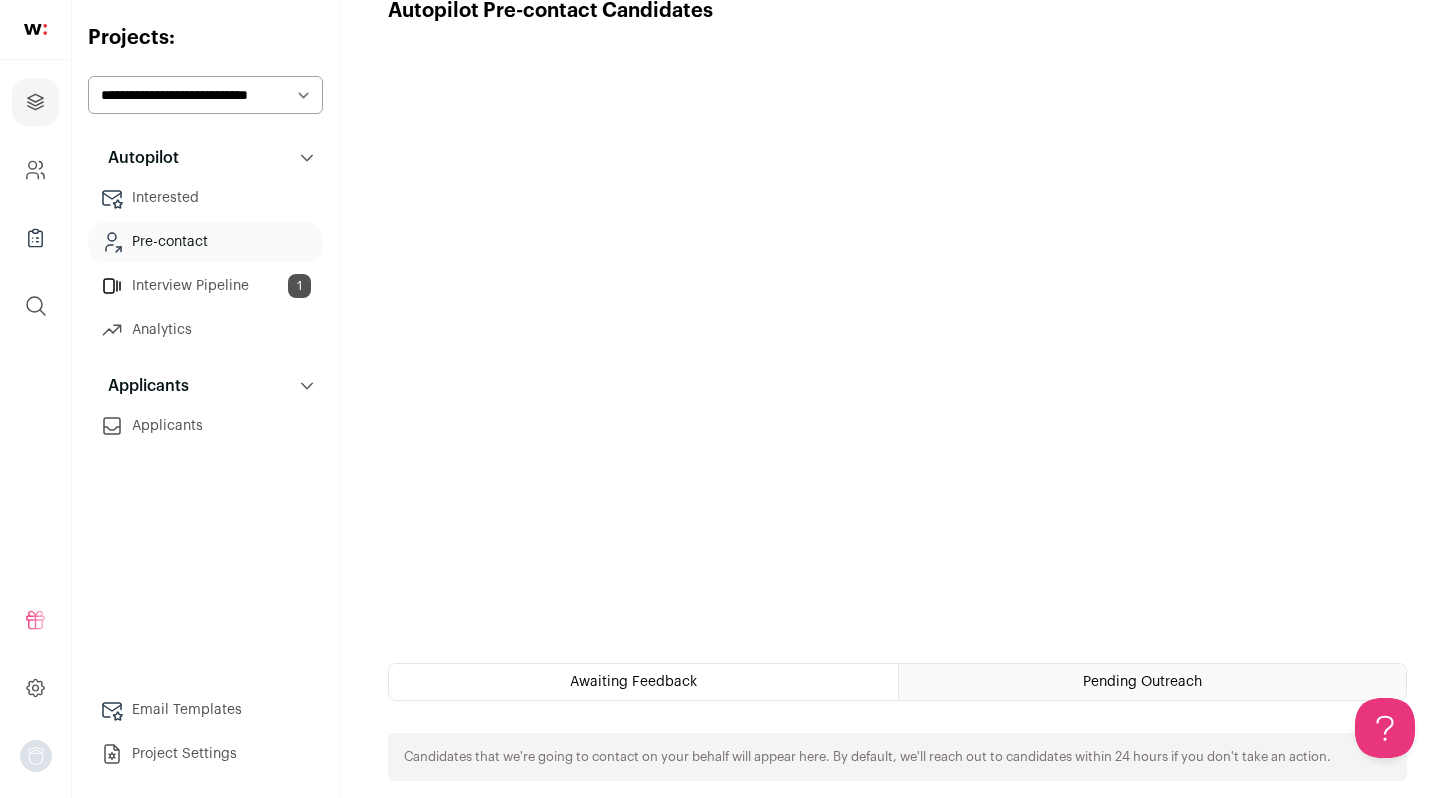 scroll, scrollTop: 106, scrollLeft: 0, axis: vertical 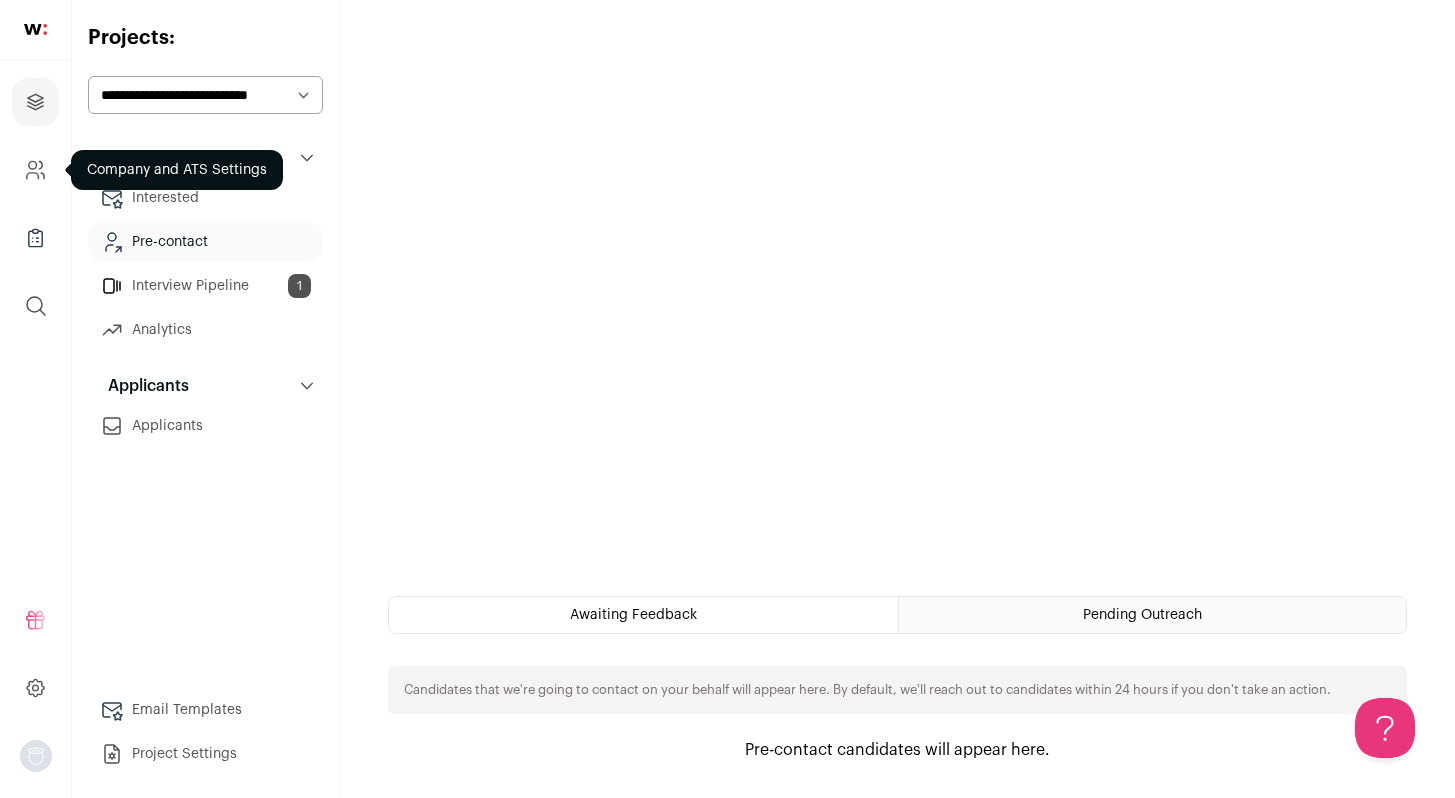 click at bounding box center (35, 170) 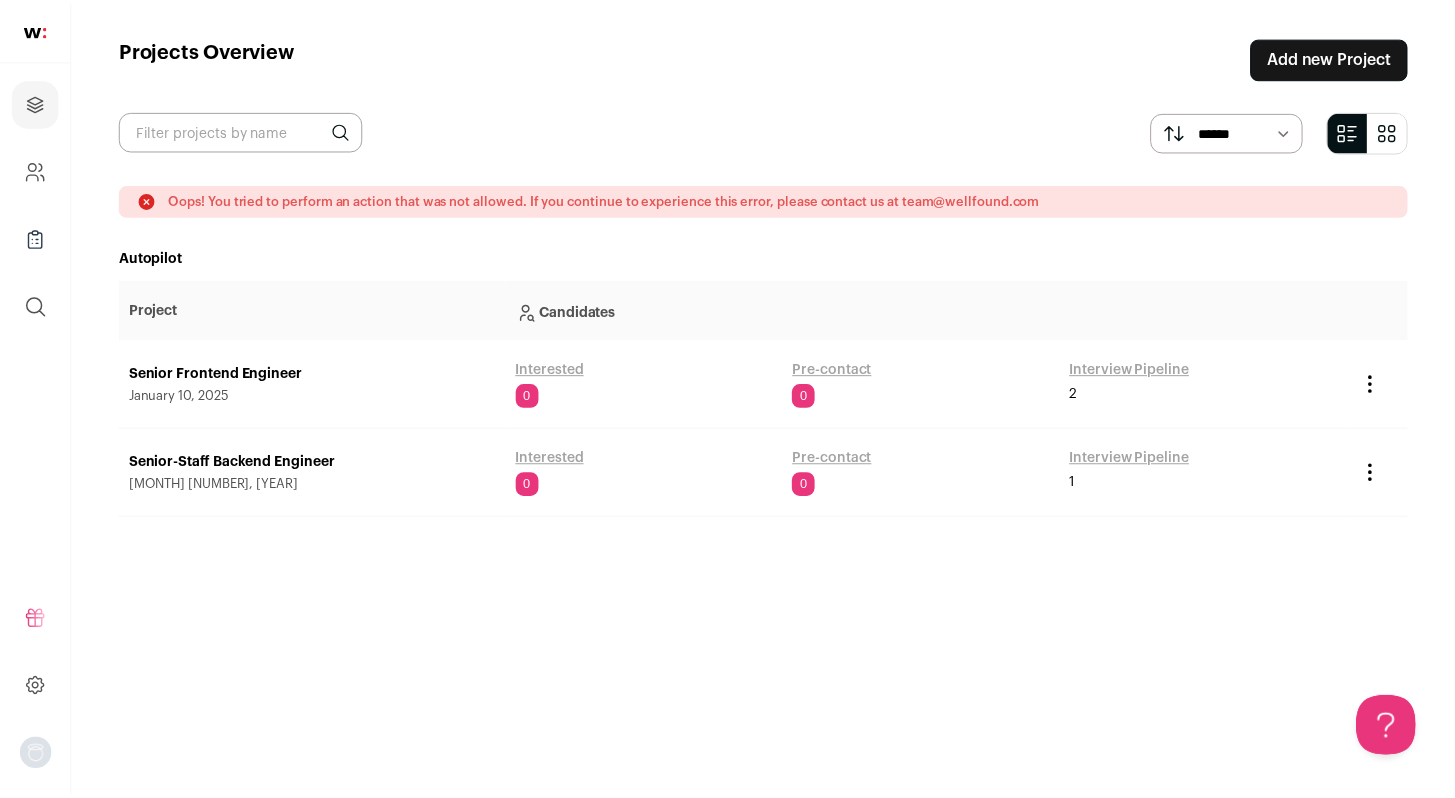 scroll, scrollTop: 0, scrollLeft: 0, axis: both 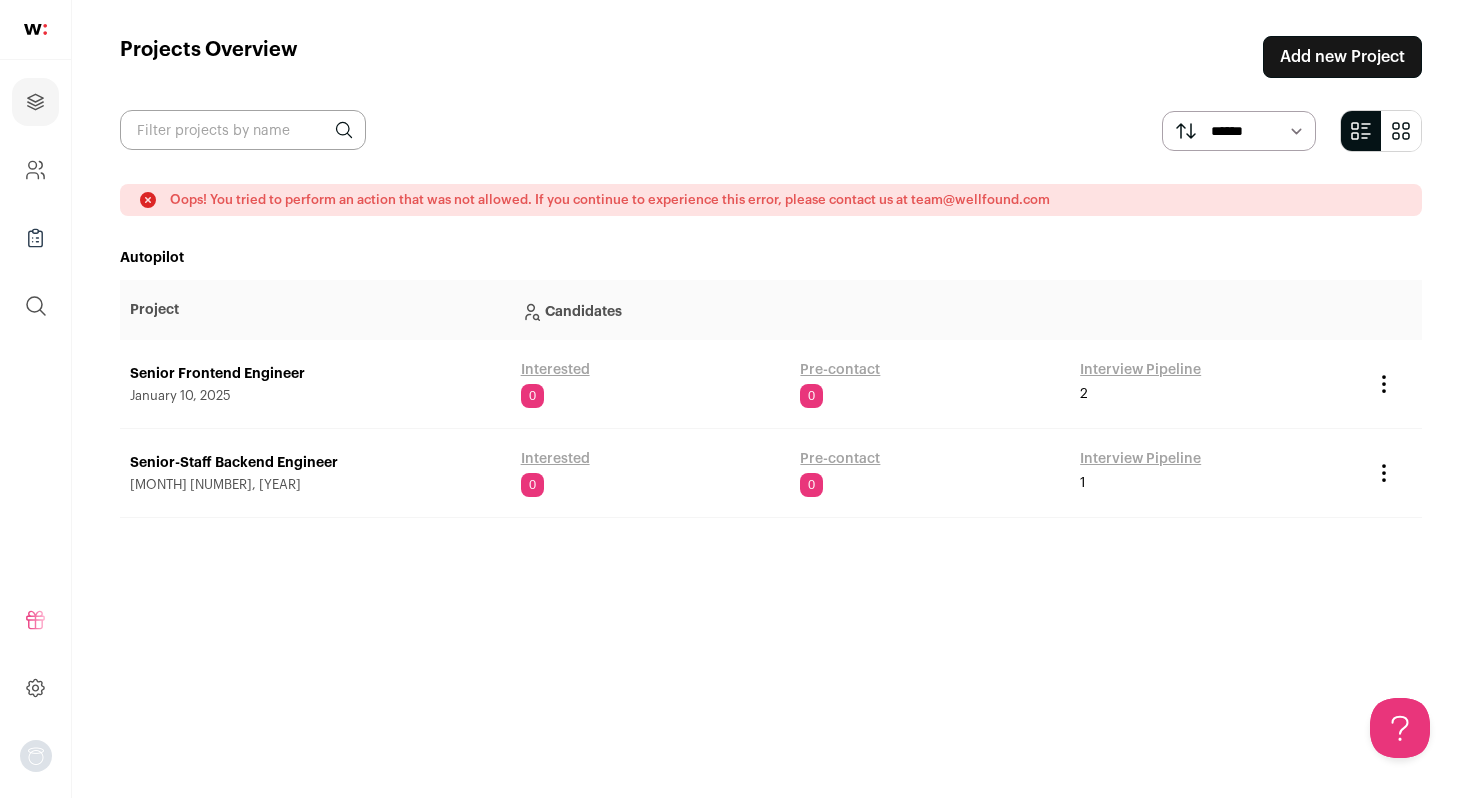 click on "Interview Pipeline" at bounding box center (1140, 370) 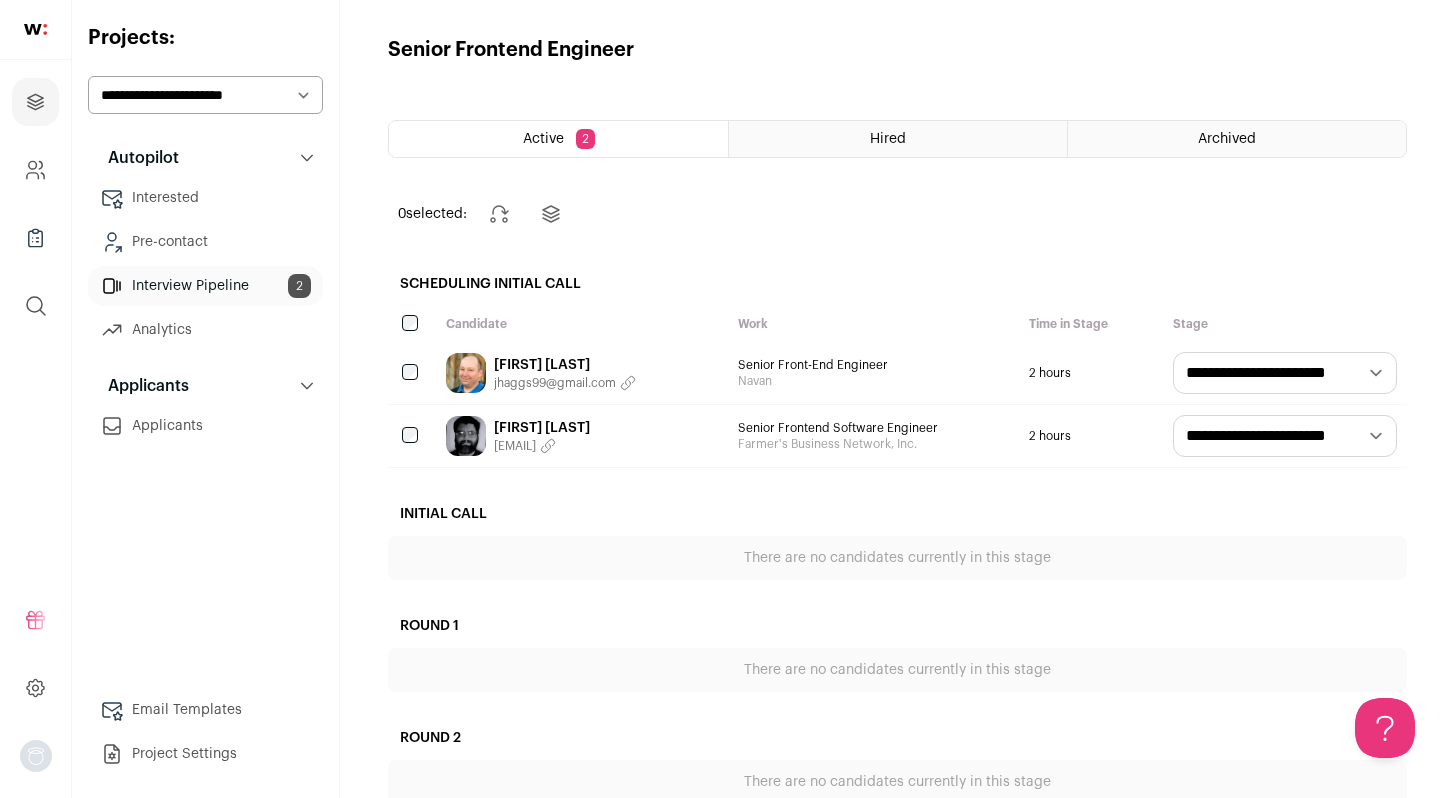 scroll, scrollTop: 0, scrollLeft: 0, axis: both 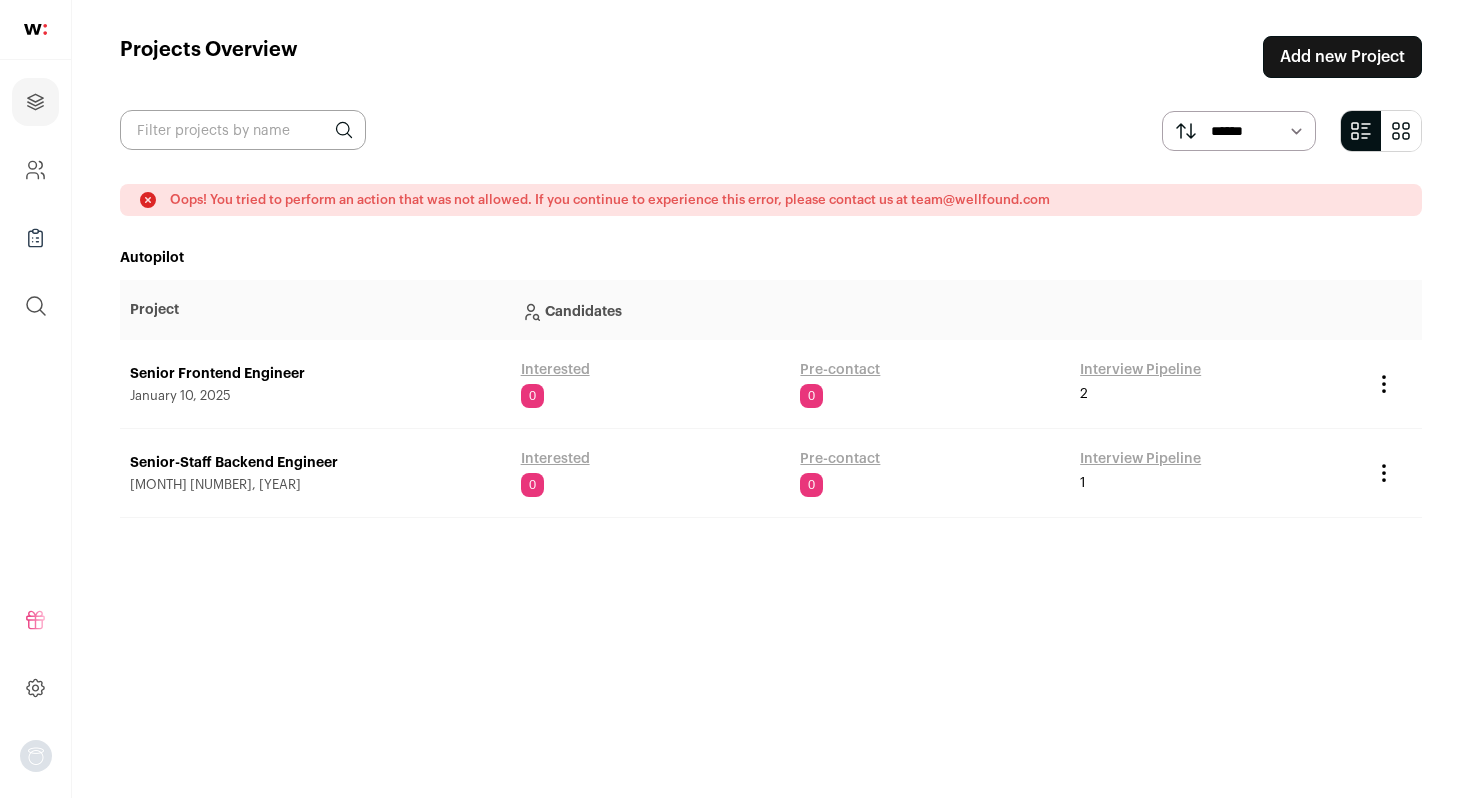 click on "Interview Pipeline" at bounding box center (1140, 459) 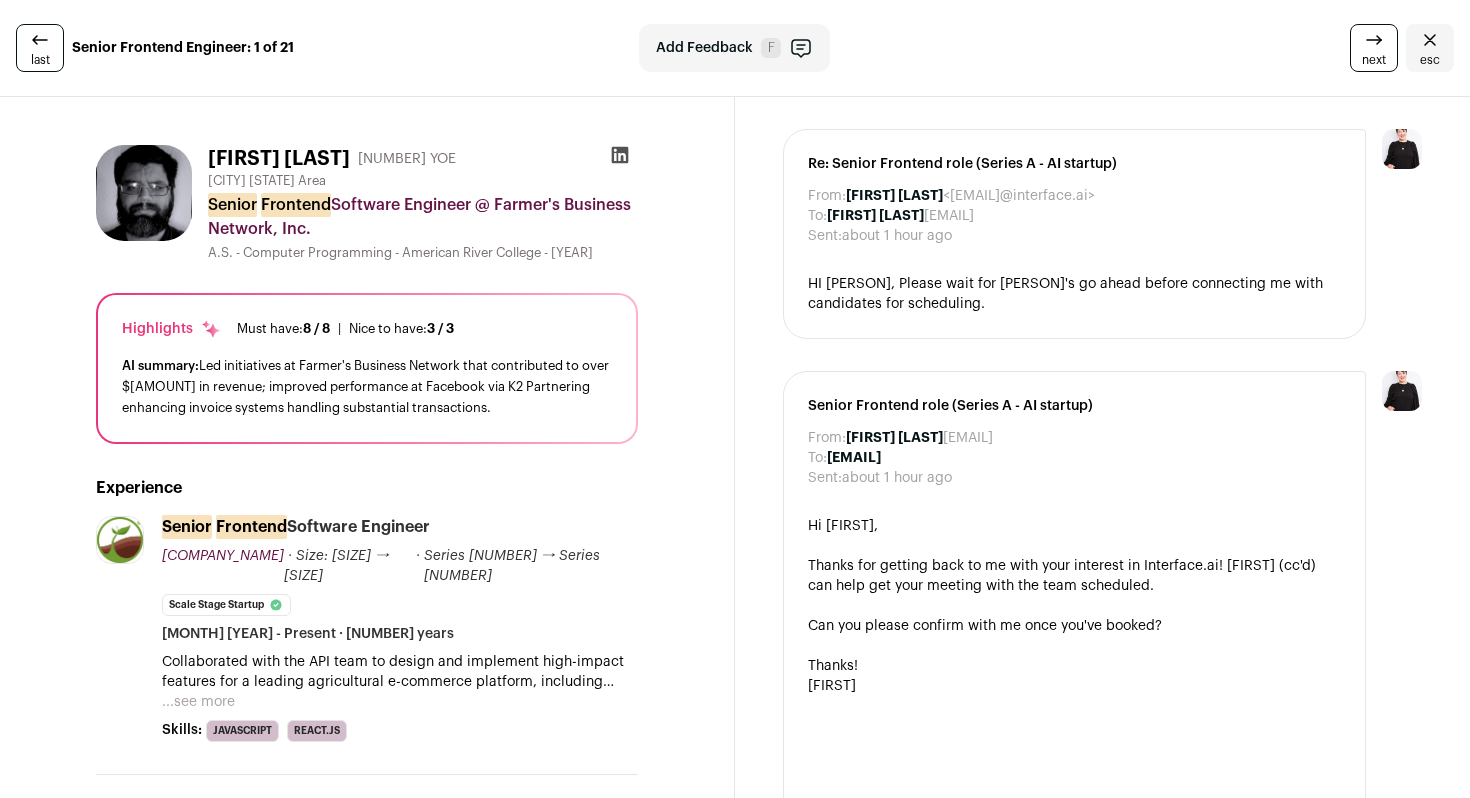 scroll, scrollTop: 0, scrollLeft: 0, axis: both 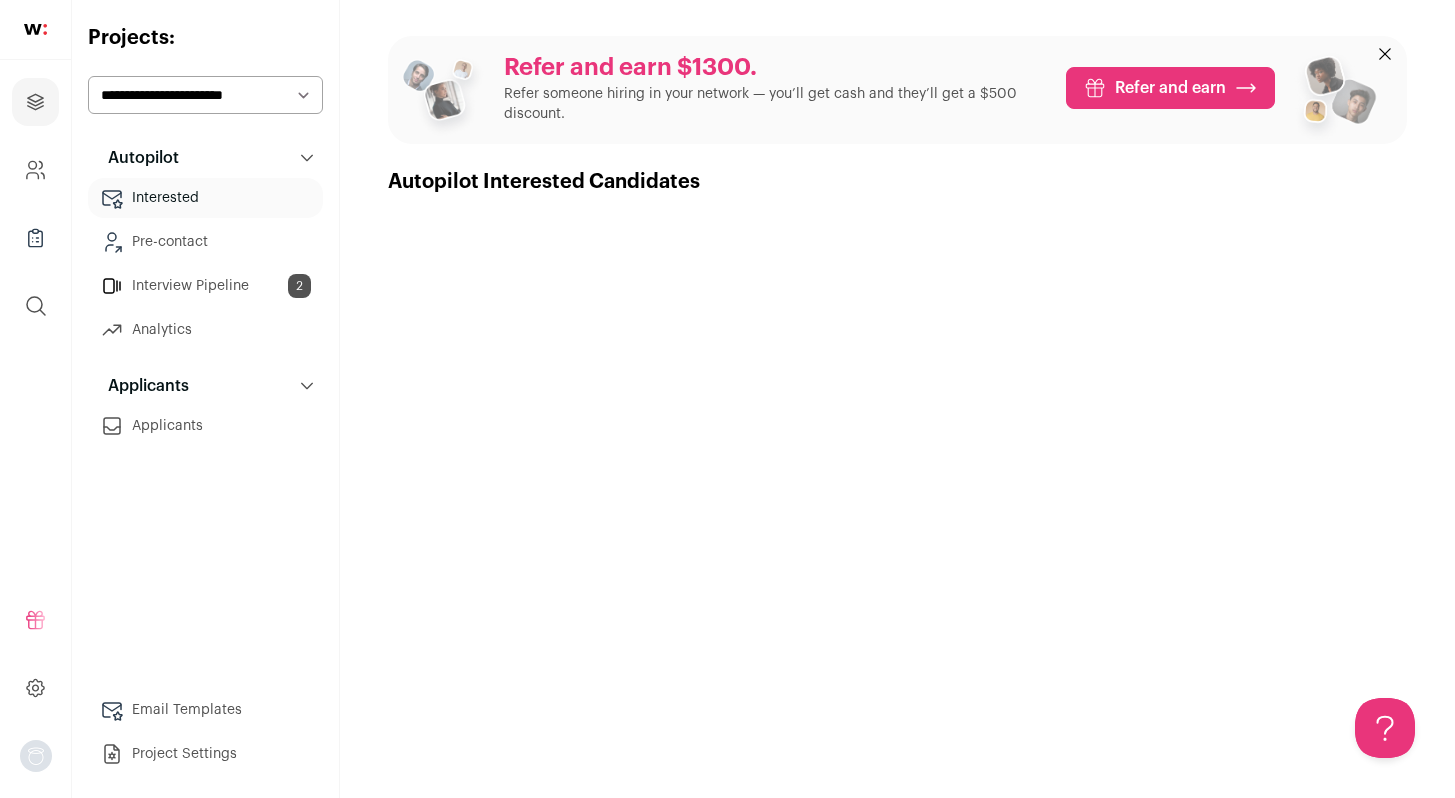 click on "Interview Pipeline
2" at bounding box center (205, 286) 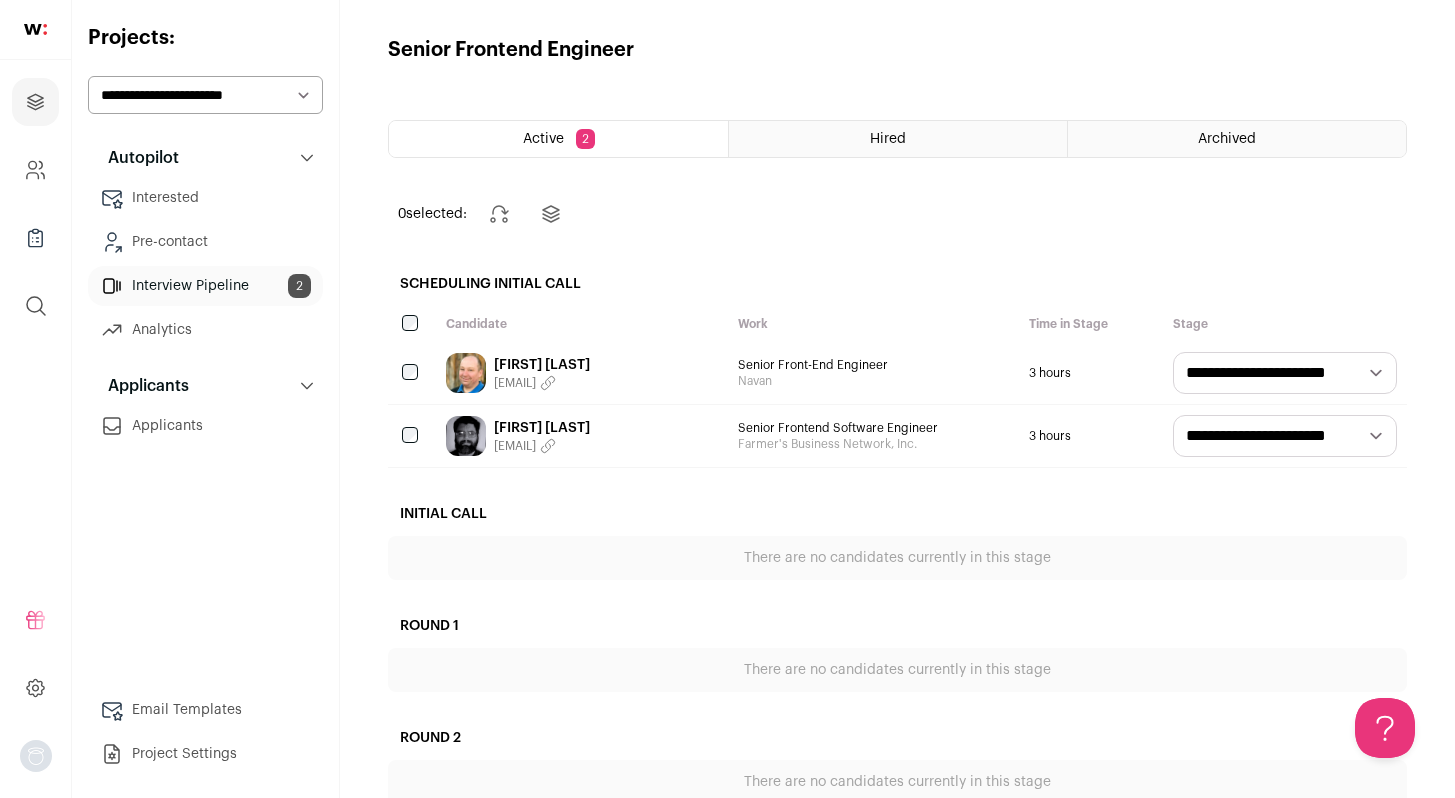 scroll, scrollTop: 0, scrollLeft: 0, axis: both 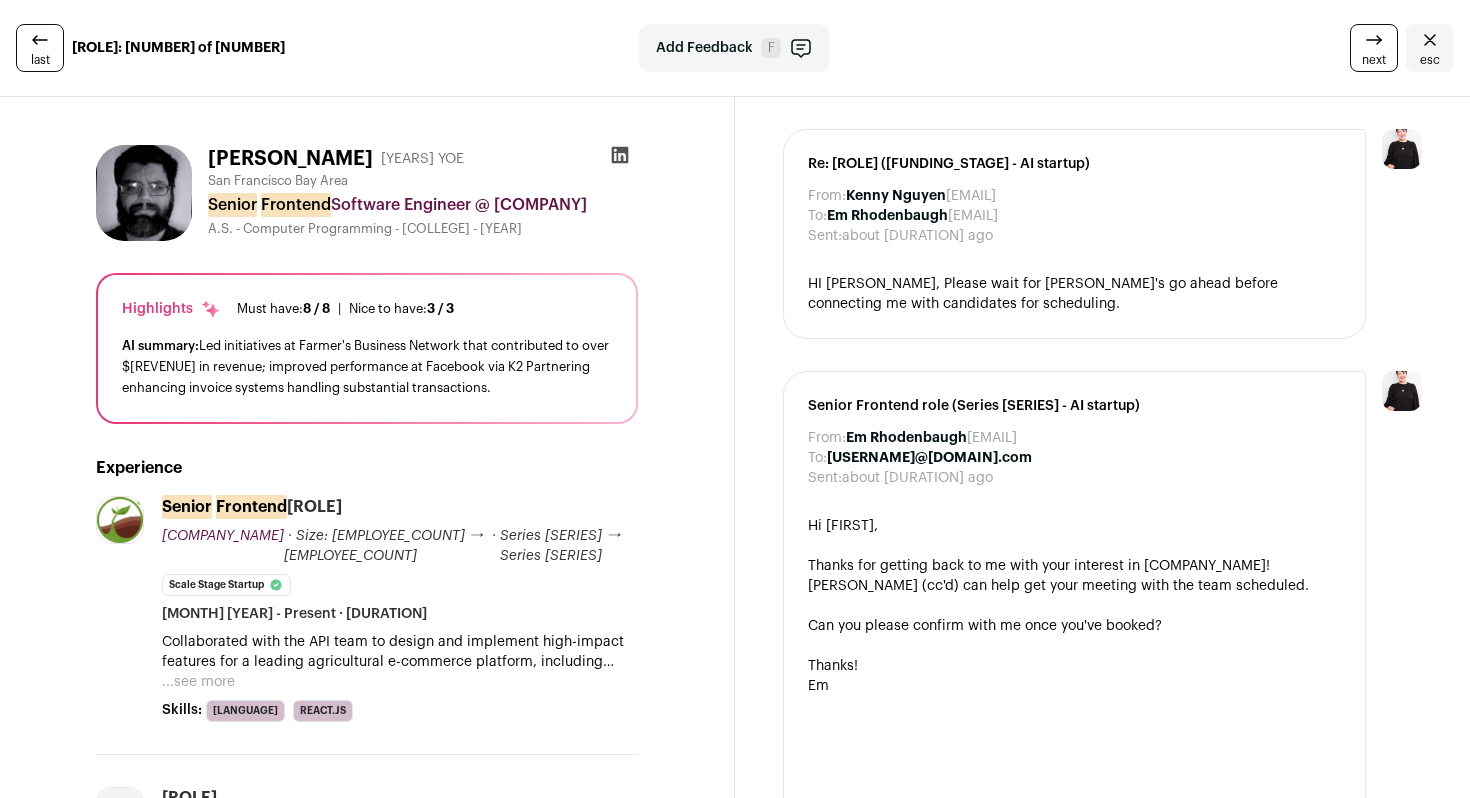 click on "next" at bounding box center (1374, 48) 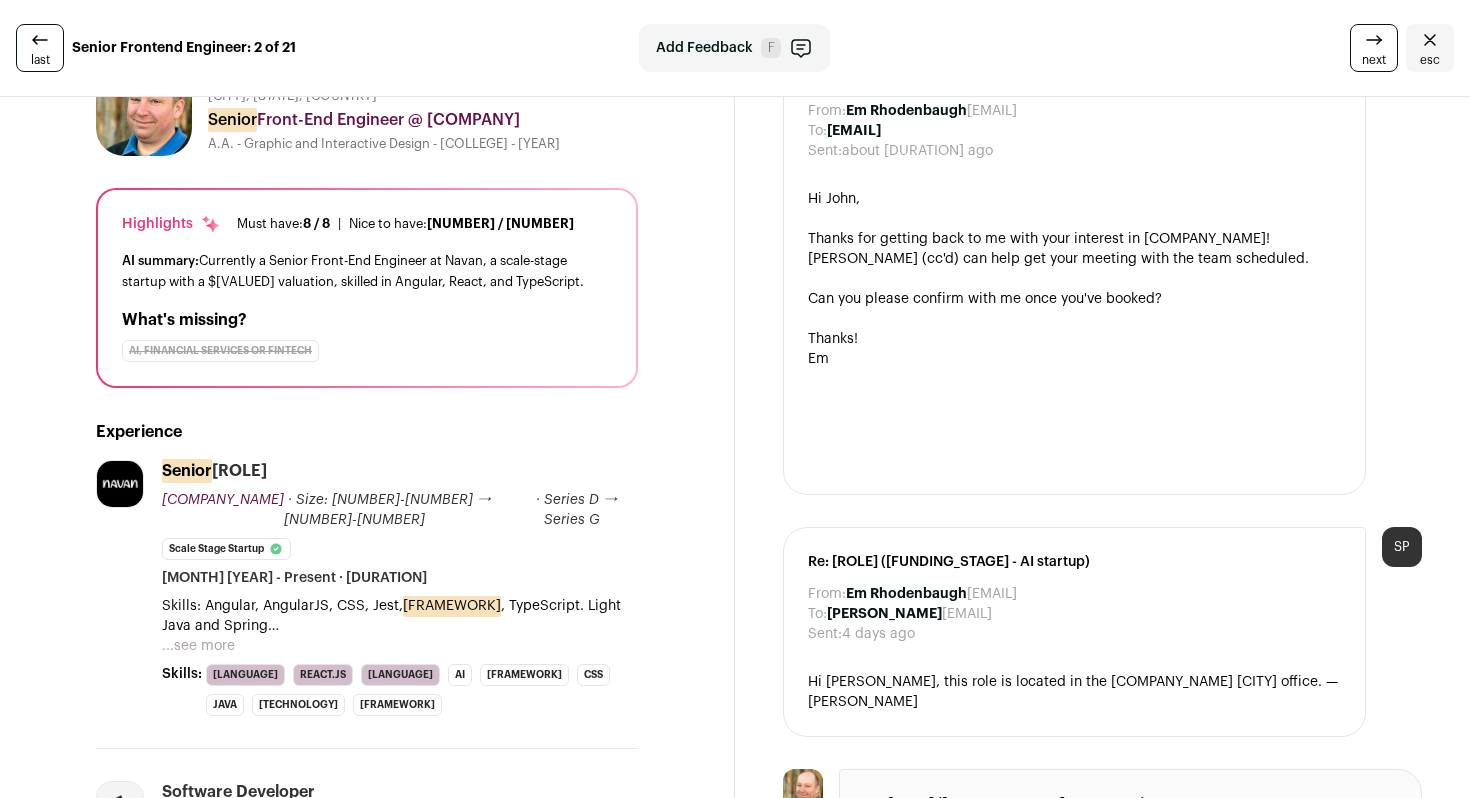 scroll, scrollTop: 0, scrollLeft: 0, axis: both 